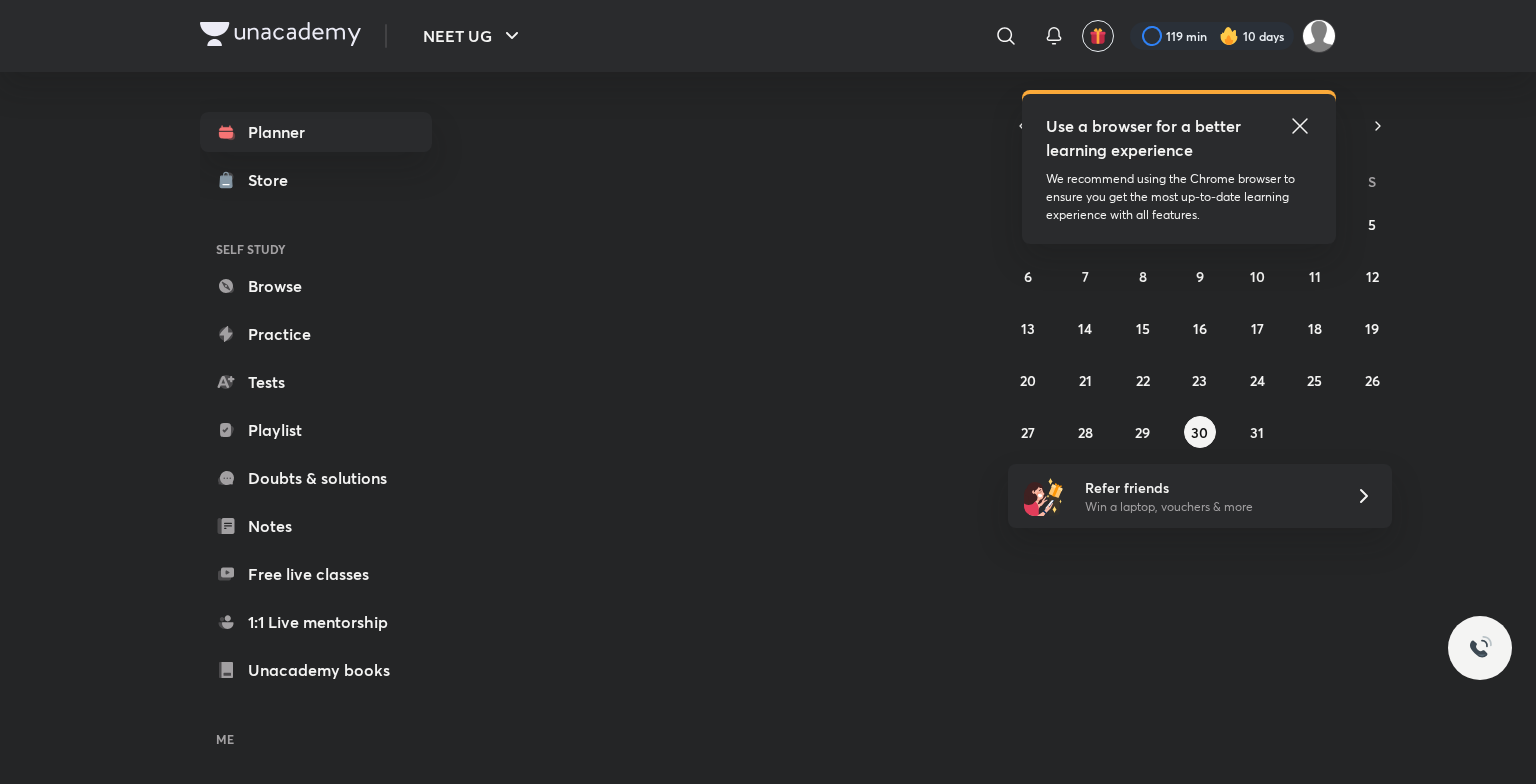 scroll, scrollTop: 0, scrollLeft: 0, axis: both 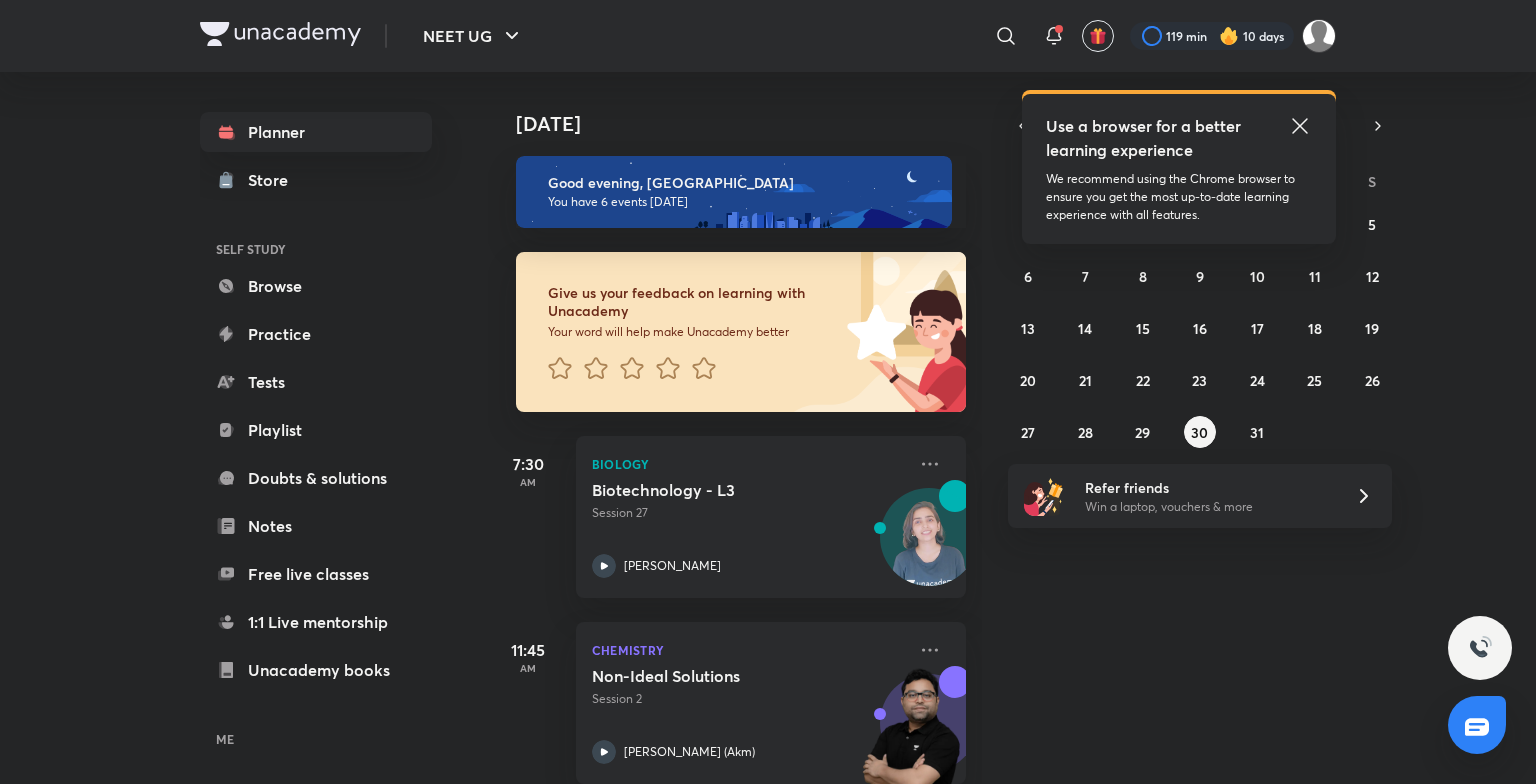click 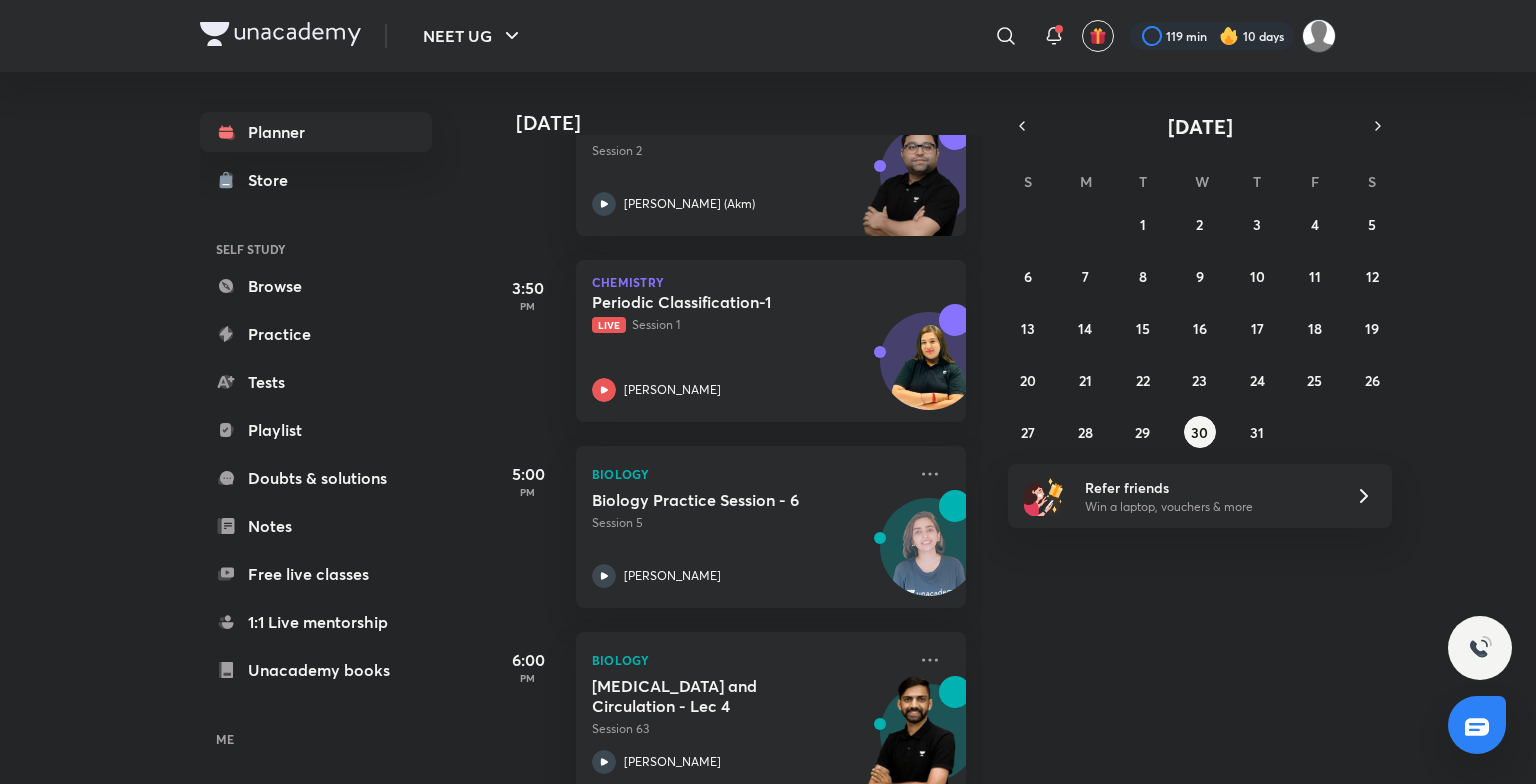 scroll, scrollTop: 578, scrollLeft: 0, axis: vertical 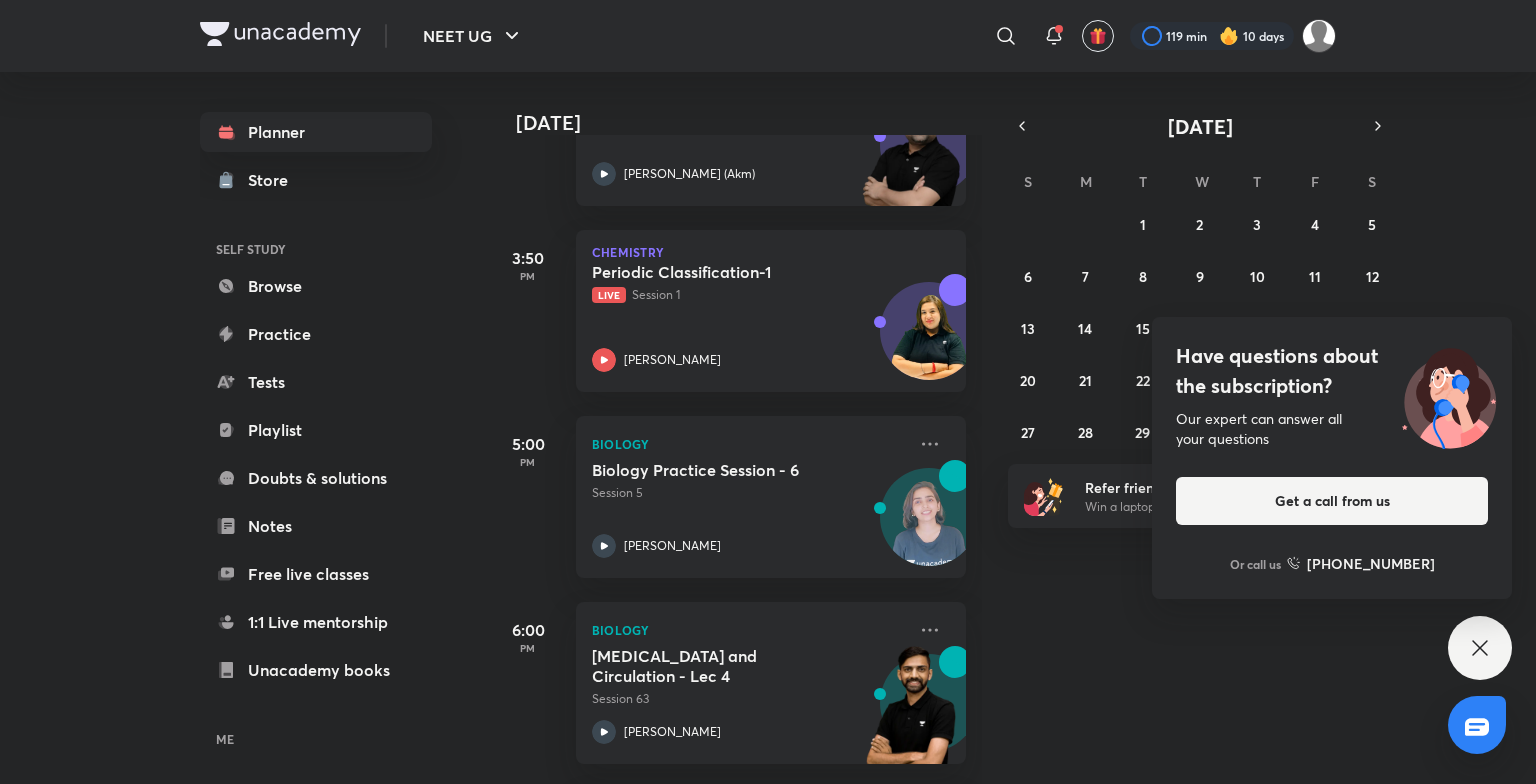 click 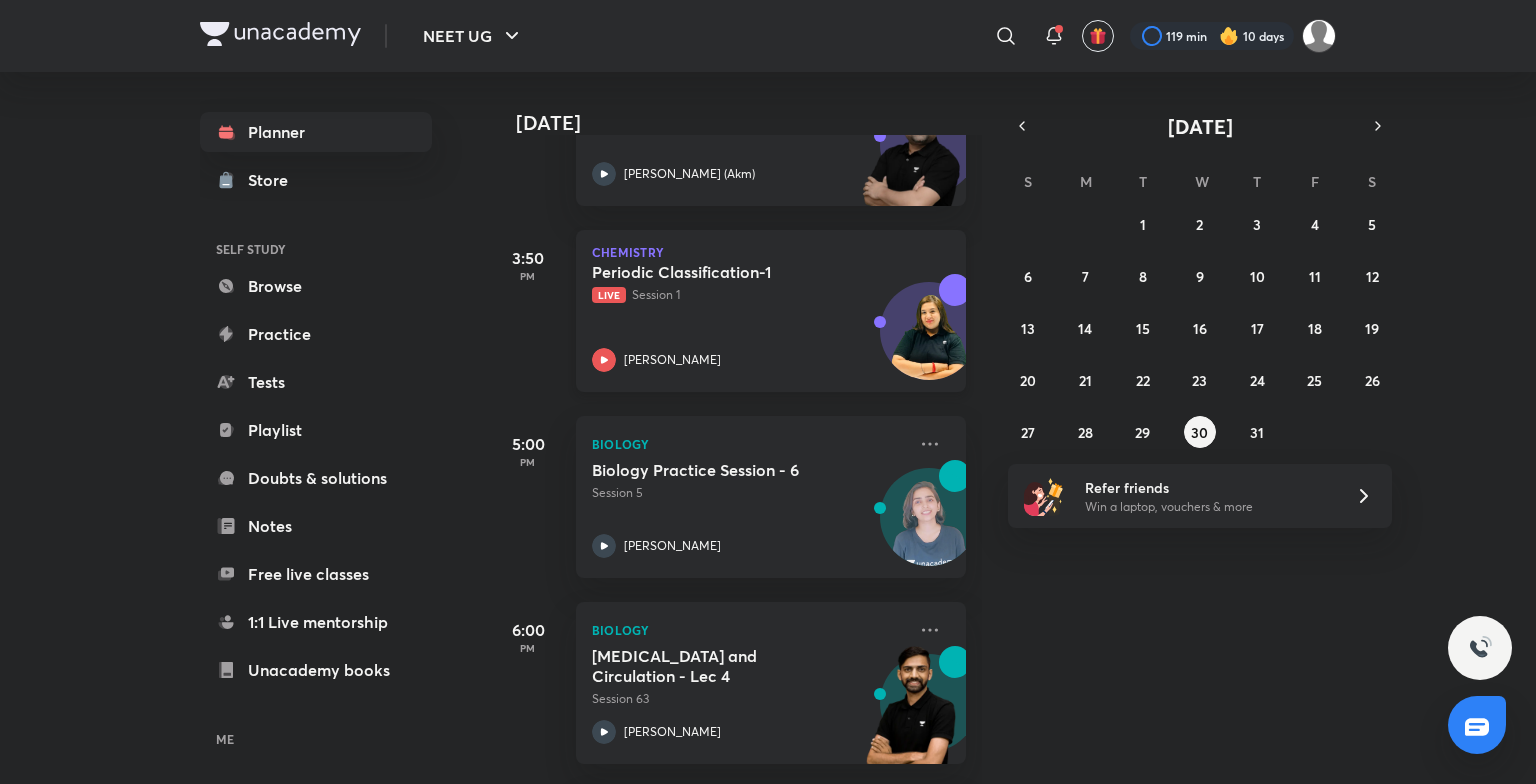 click on "Periodic Classification-1" at bounding box center (716, 272) 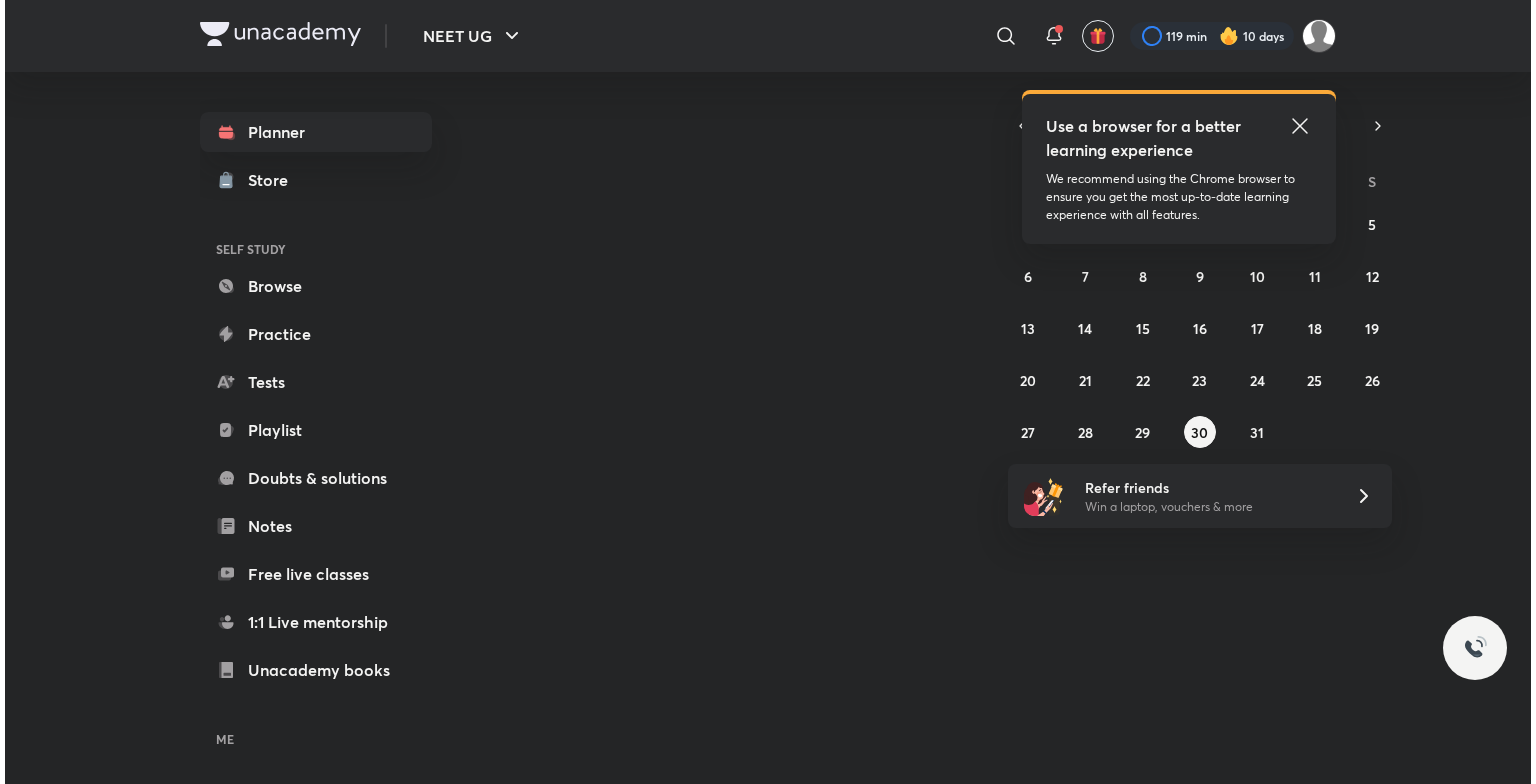 scroll, scrollTop: 0, scrollLeft: 0, axis: both 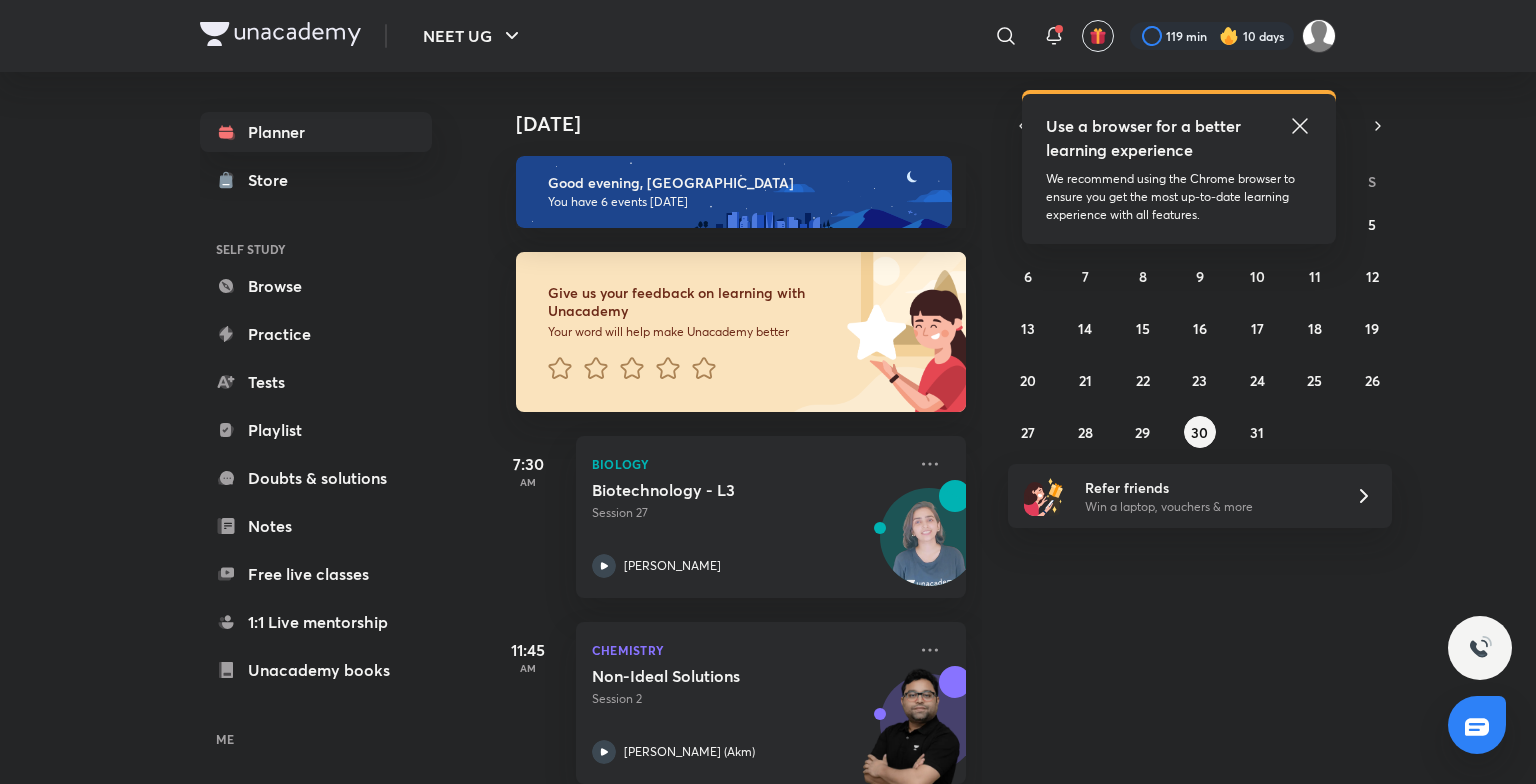 click 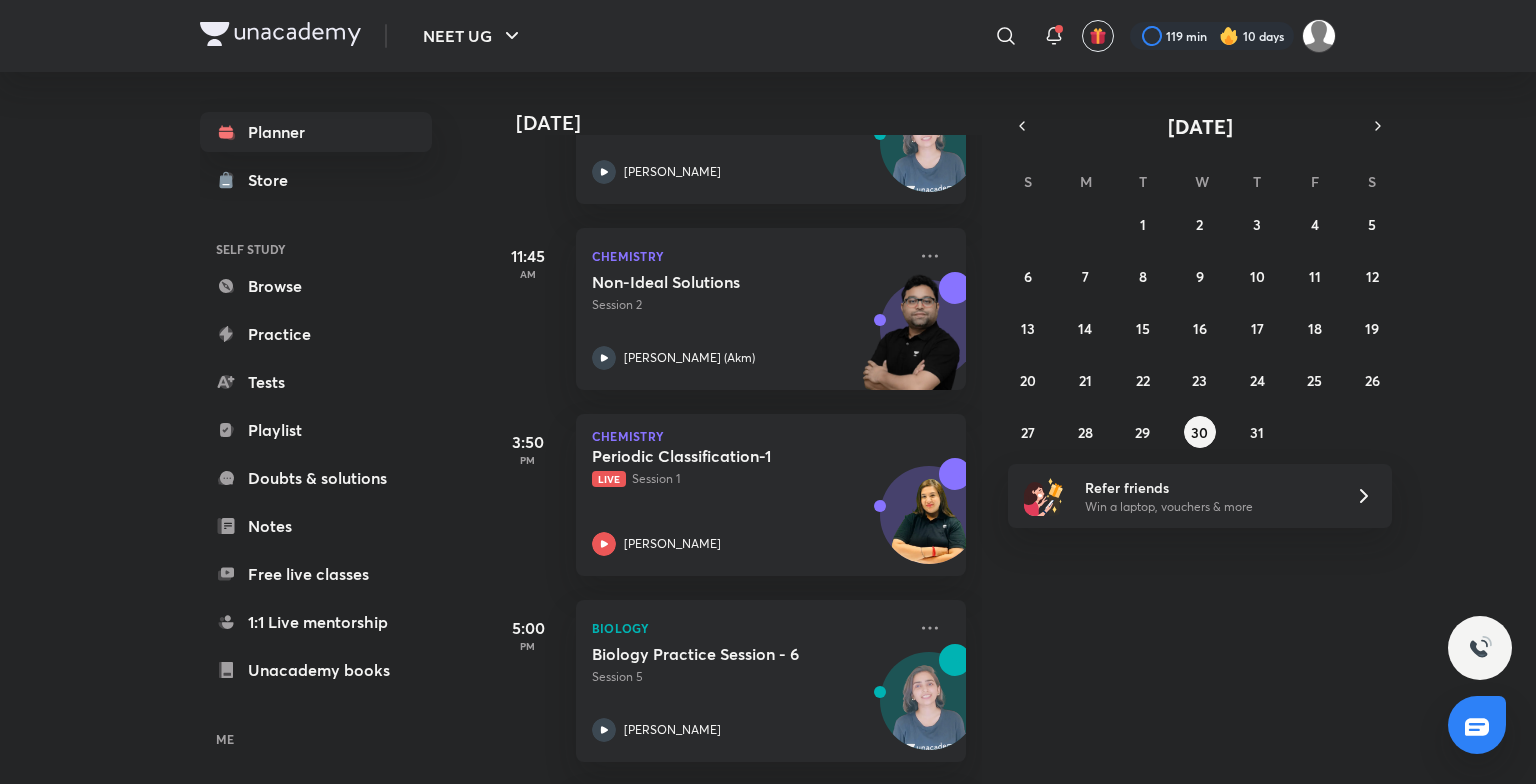 scroll, scrollTop: 412, scrollLeft: 0, axis: vertical 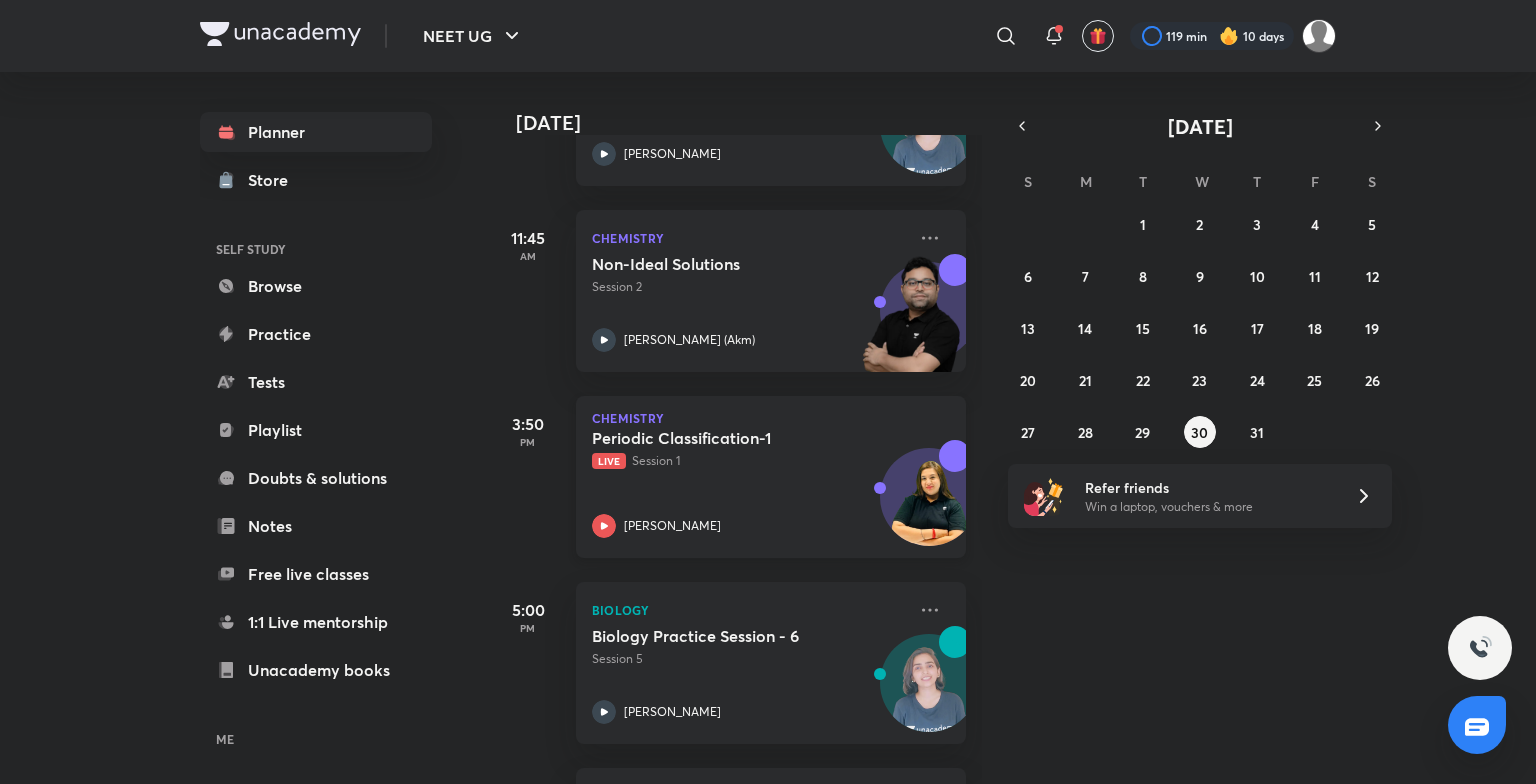 click on "Periodic Classification-1 Live Session 1 Sonali Malik" at bounding box center (749, 483) 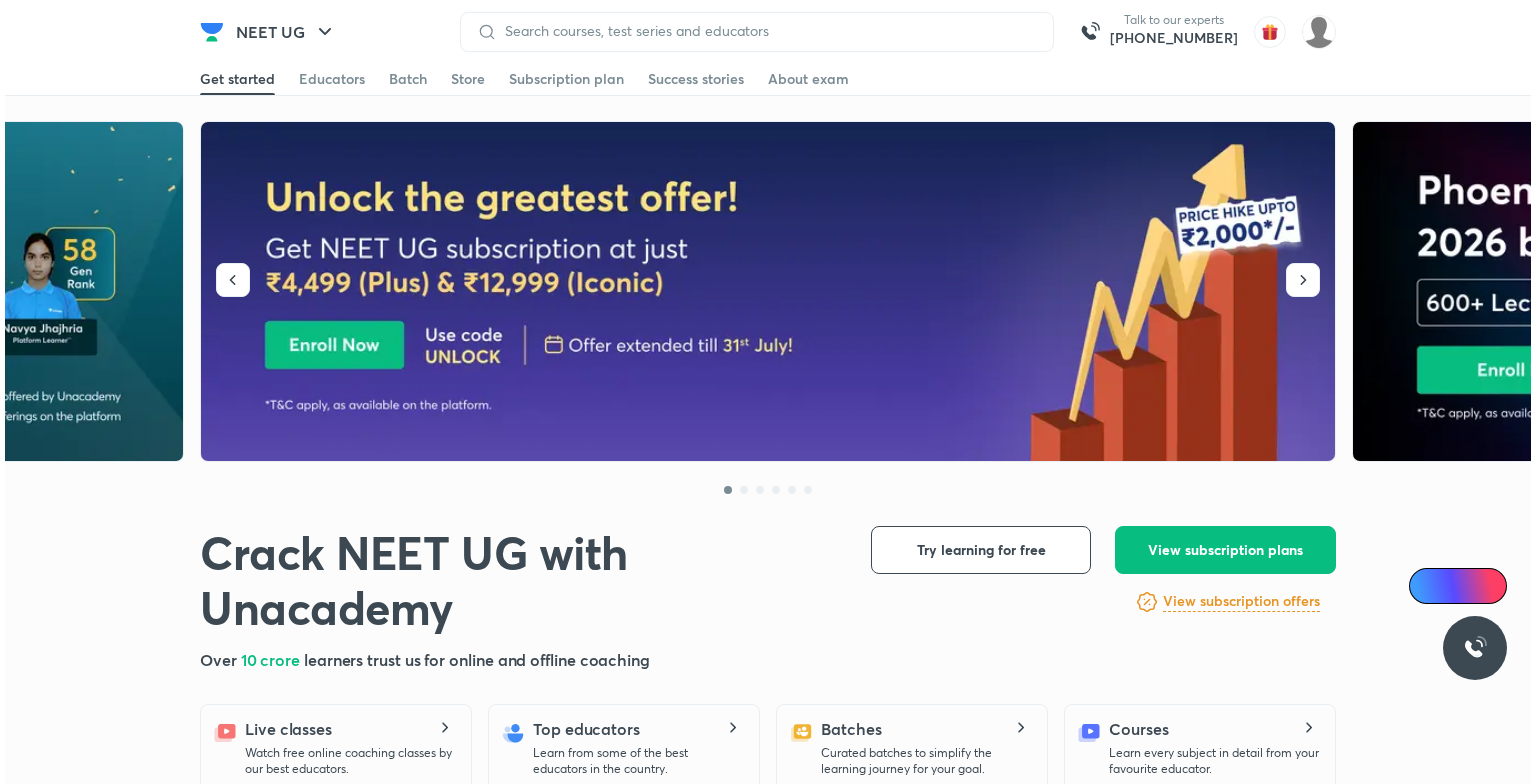 scroll, scrollTop: 0, scrollLeft: 0, axis: both 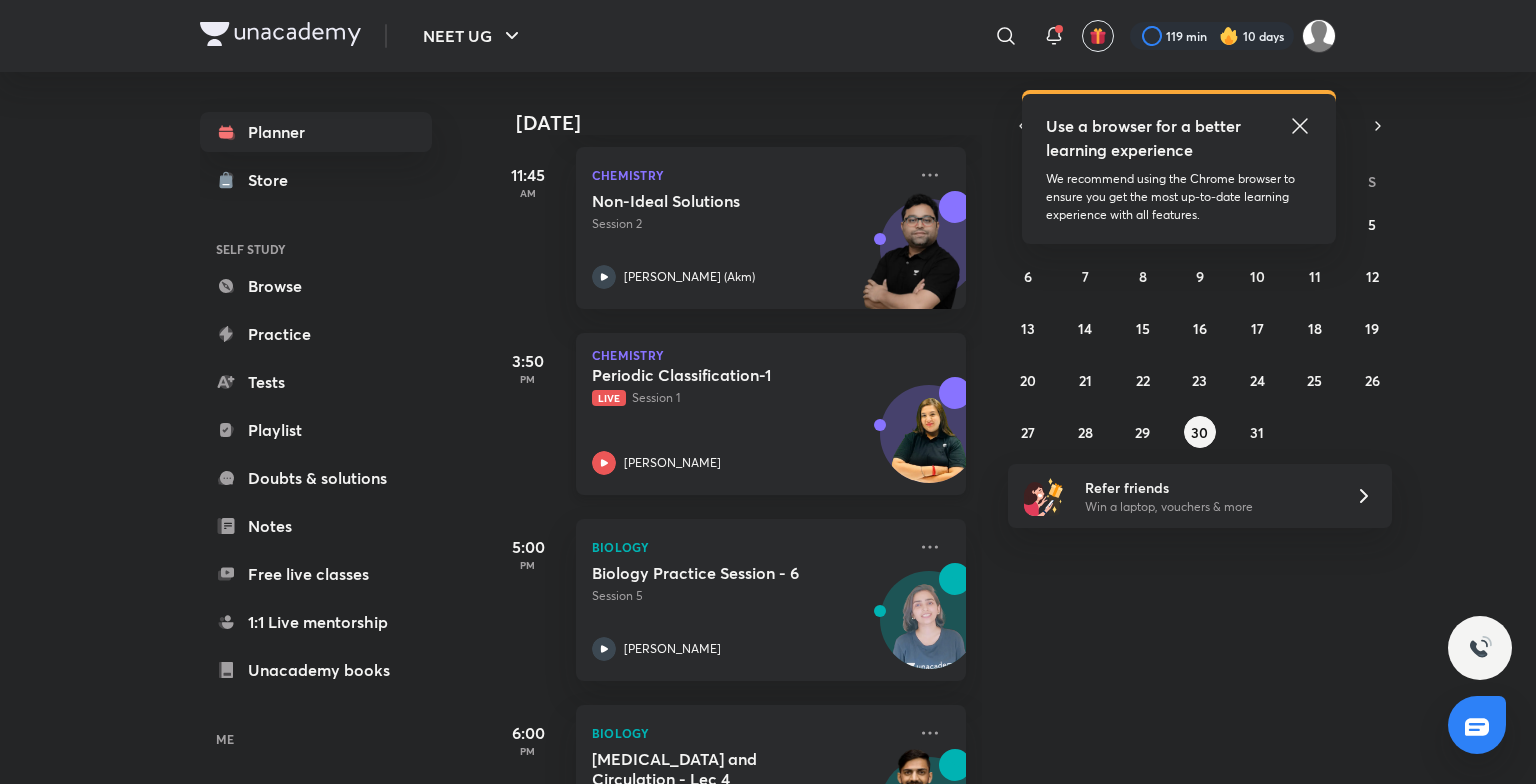 click on "Periodic Classification-1 Live Session 1 Sonali Malik" at bounding box center [749, 420] 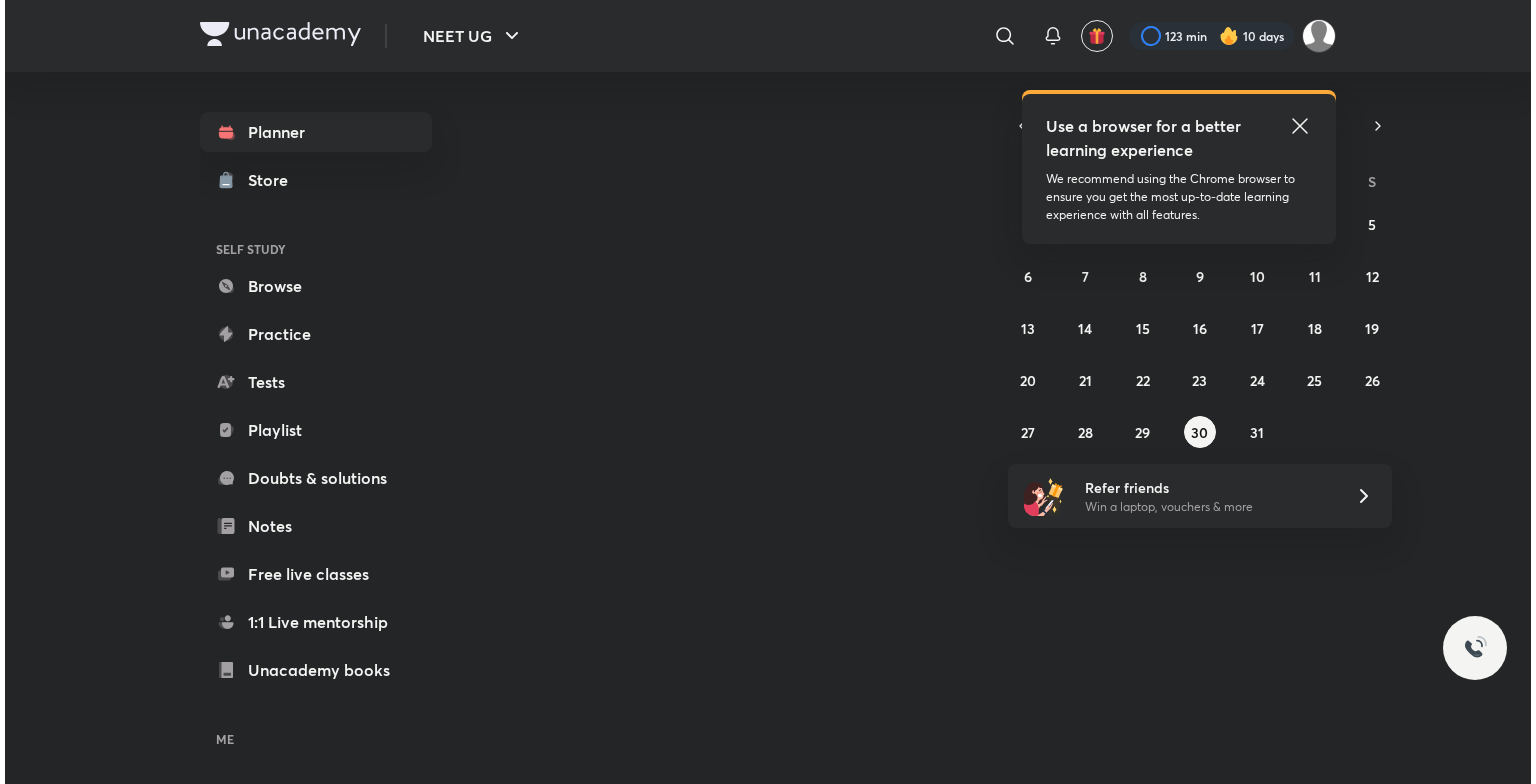 scroll, scrollTop: 0, scrollLeft: 0, axis: both 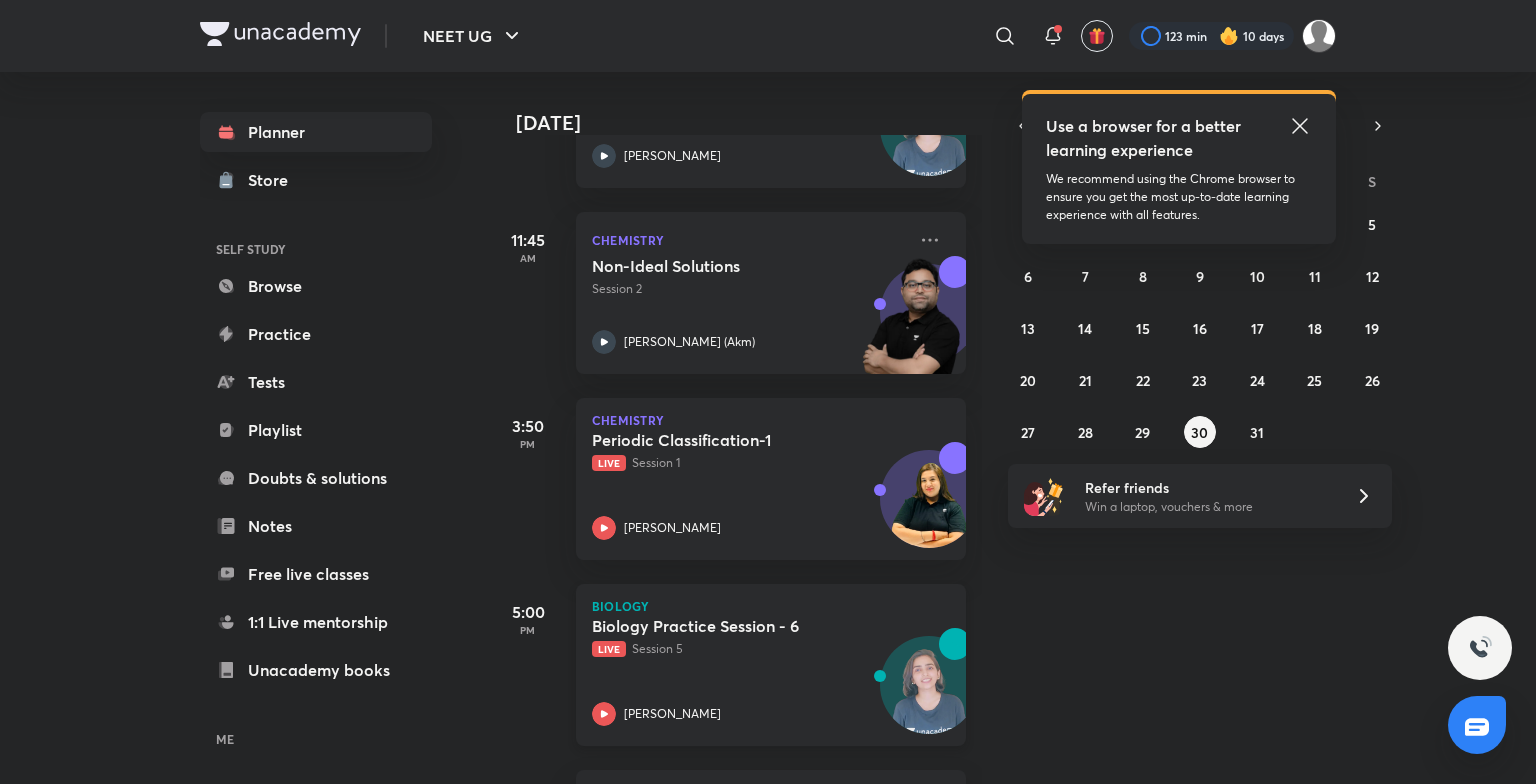 click at bounding box center [929, 695] 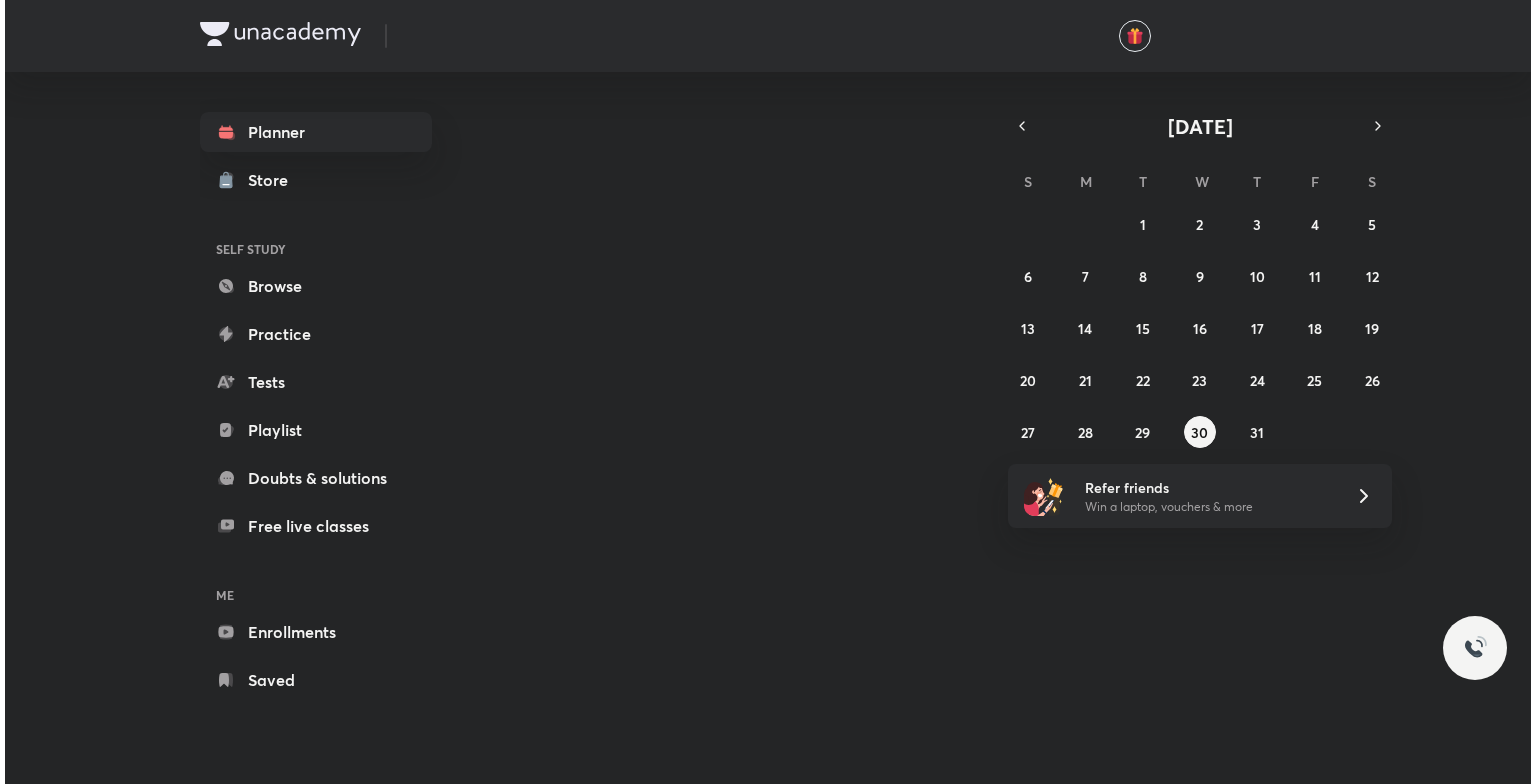 scroll, scrollTop: 0, scrollLeft: 0, axis: both 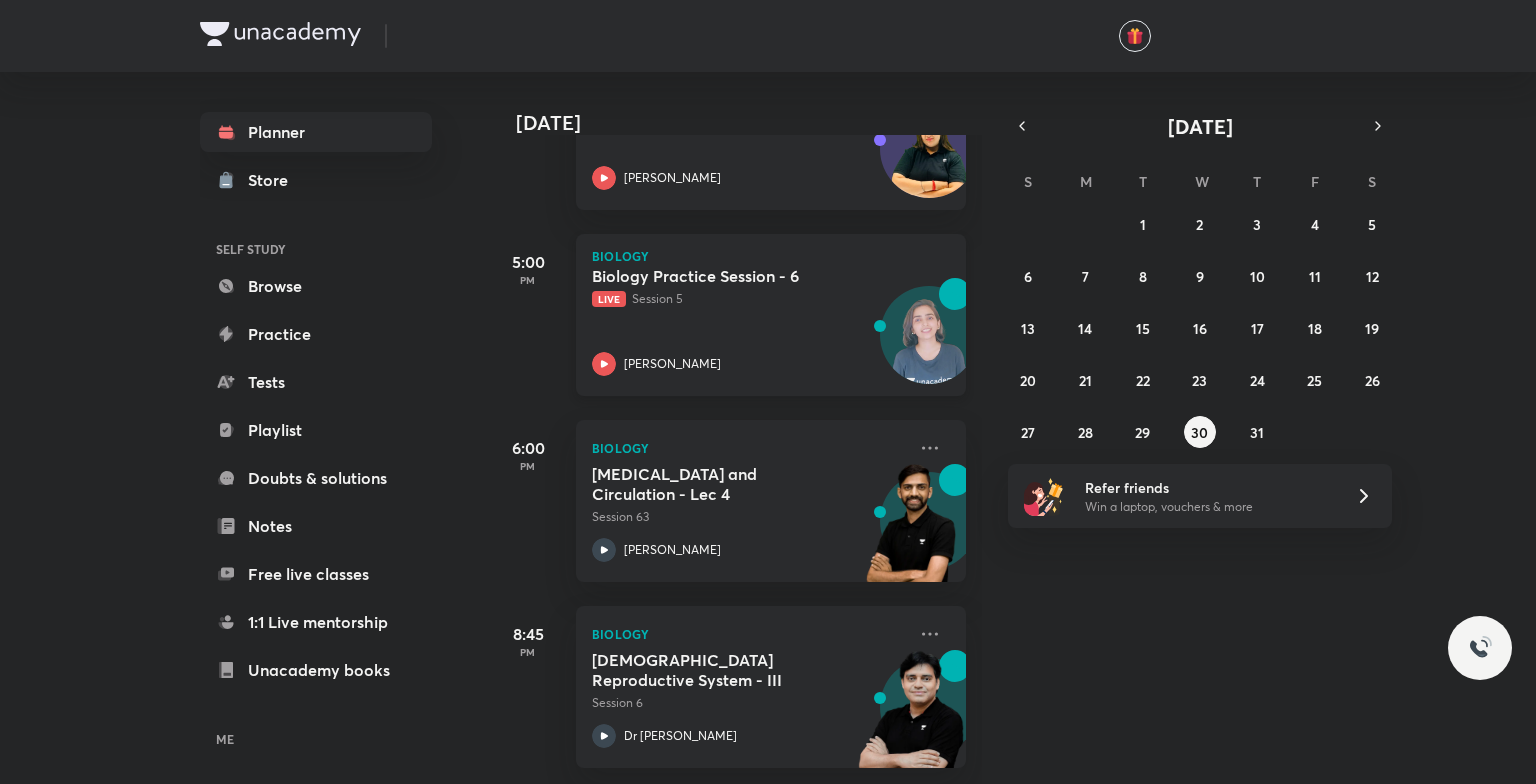click on "Live Session 5" at bounding box center (749, 299) 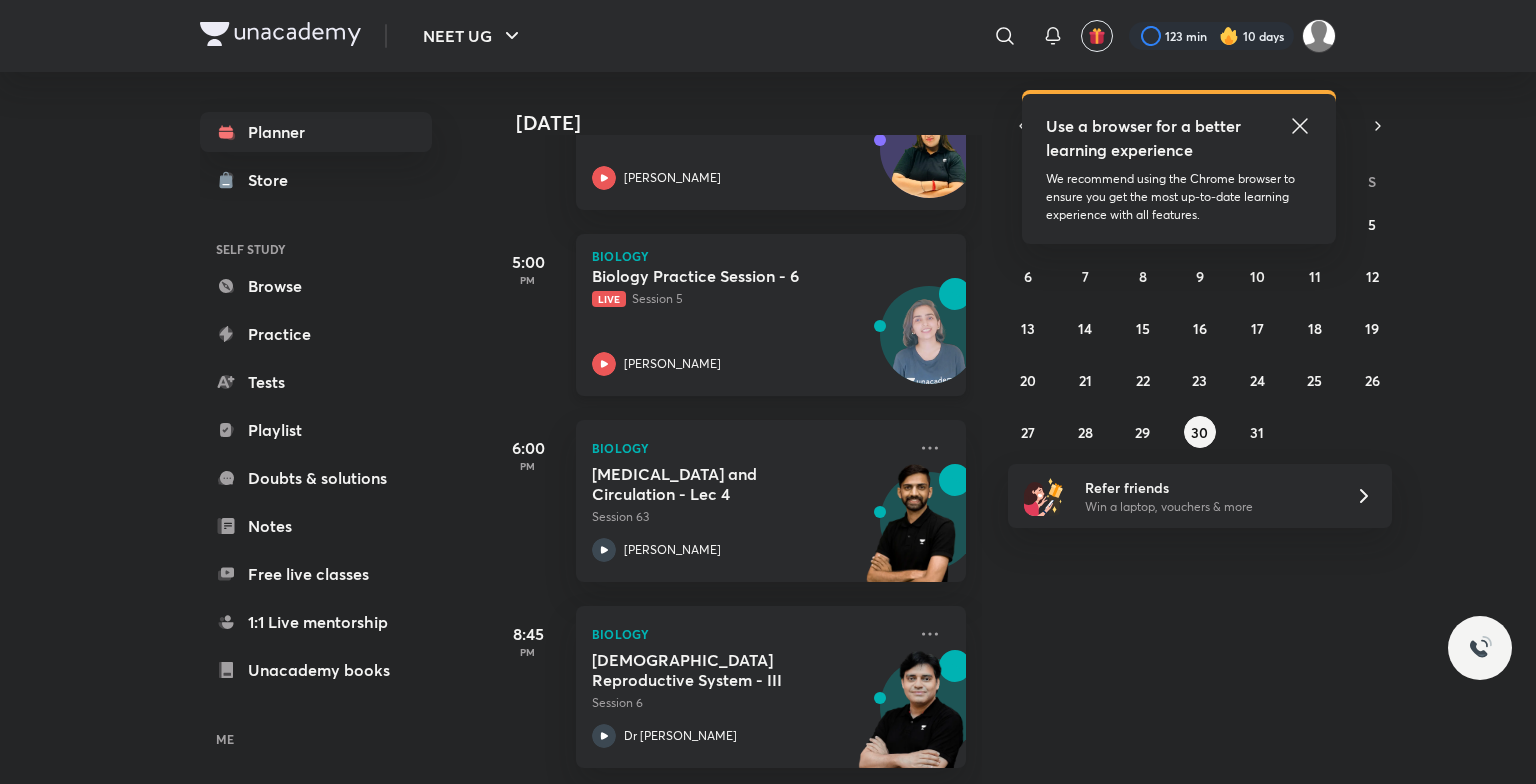 scroll, scrollTop: 0, scrollLeft: 0, axis: both 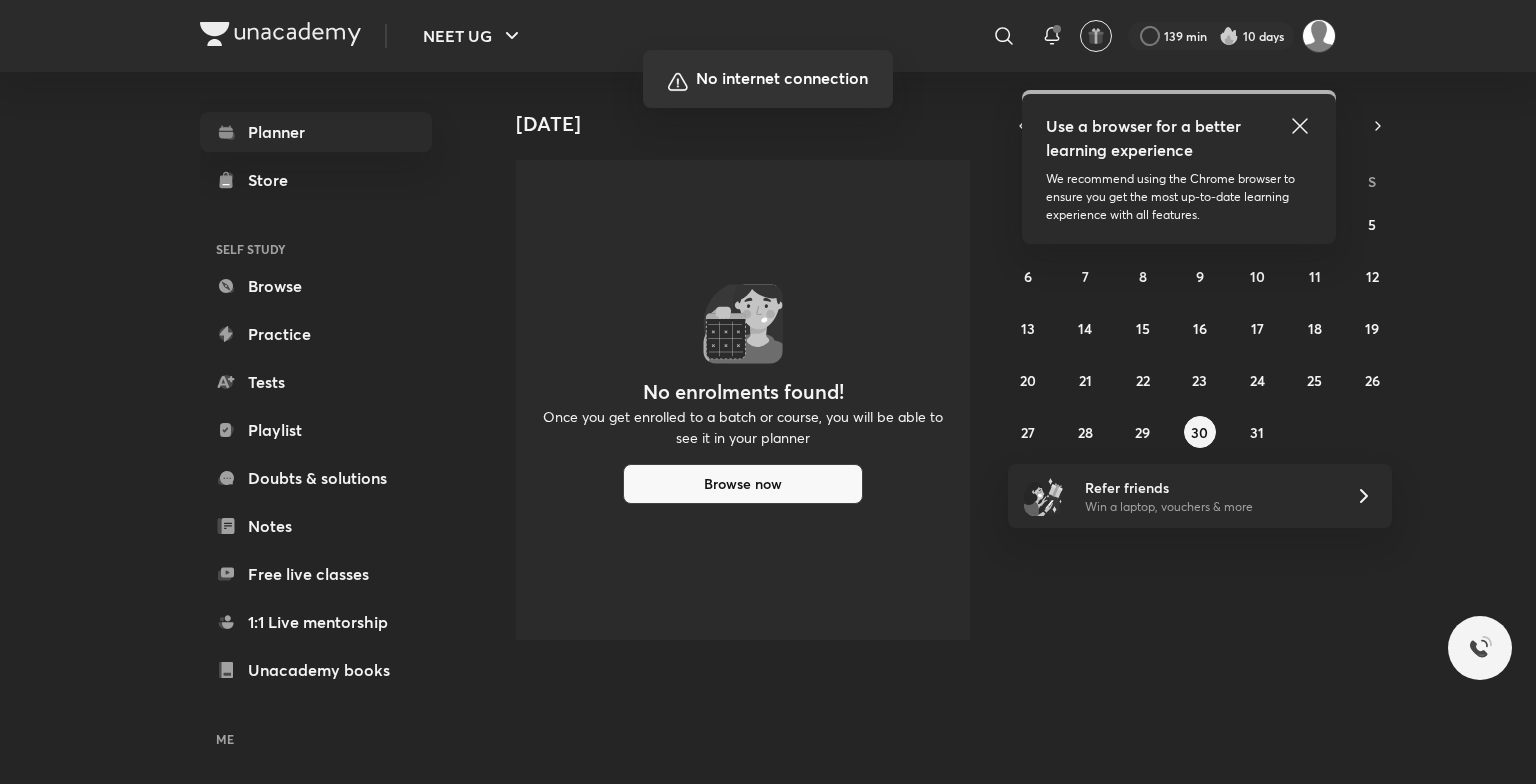 click at bounding box center (768, 392) 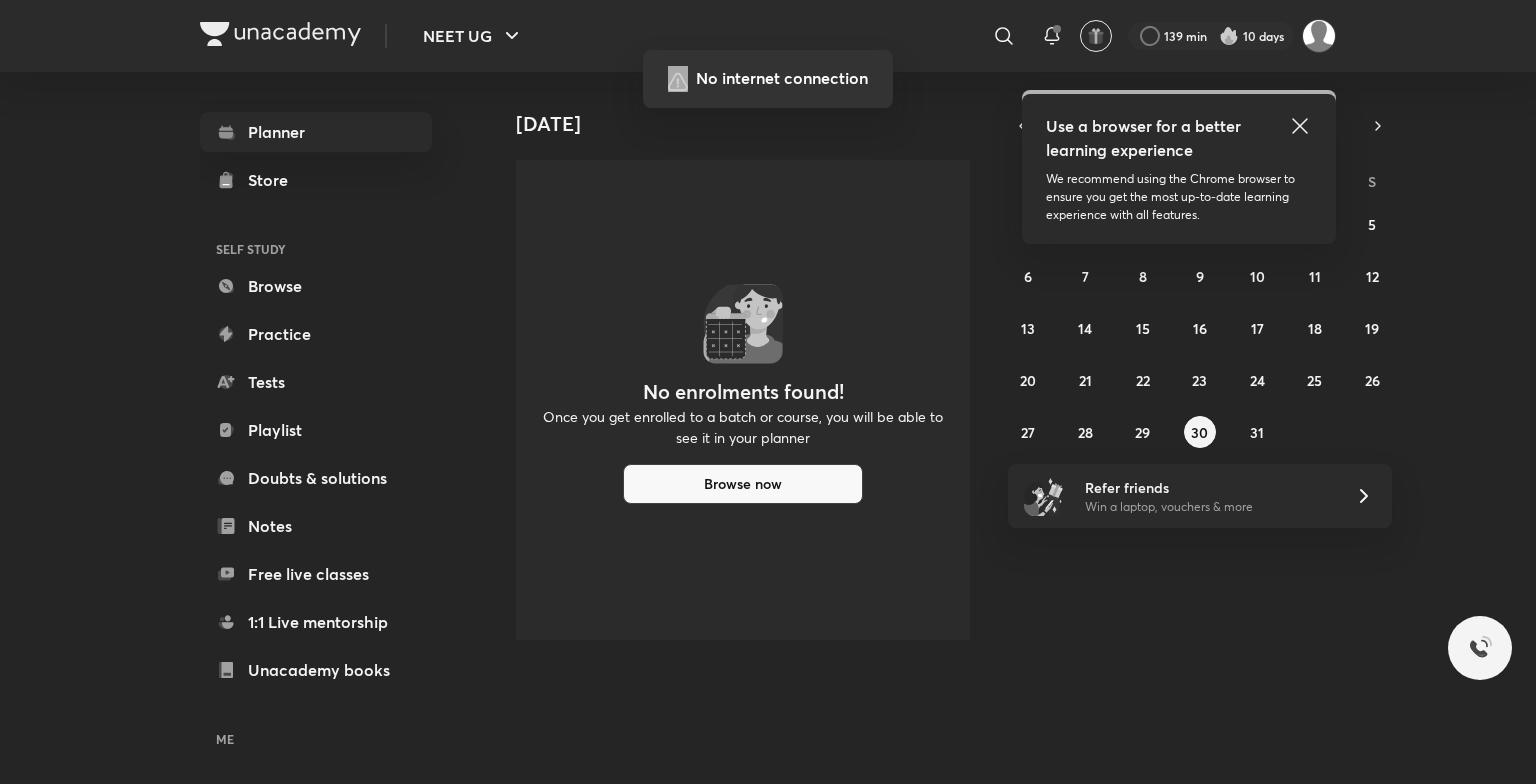 click at bounding box center [768, 392] 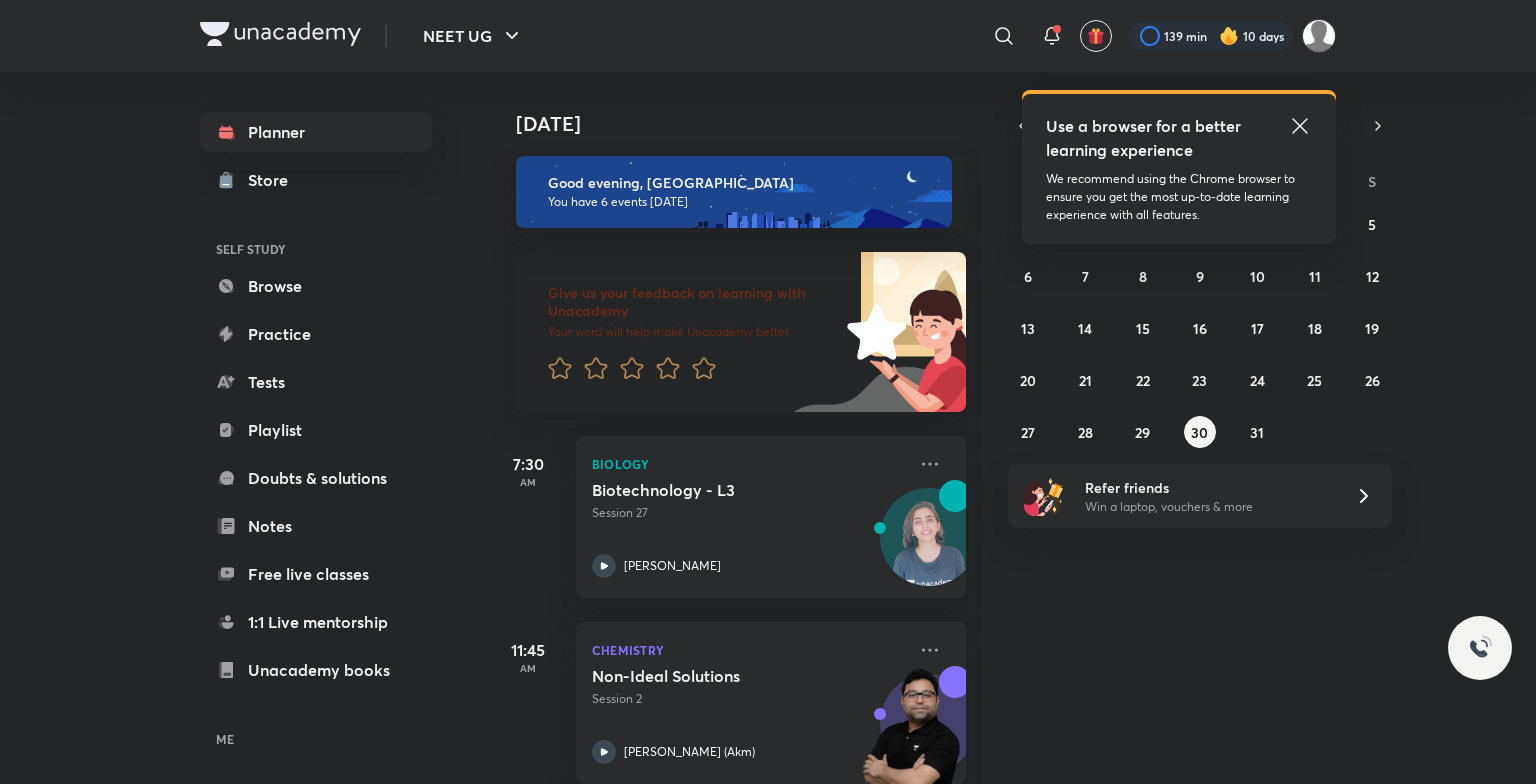scroll, scrollTop: 0, scrollLeft: 0, axis: both 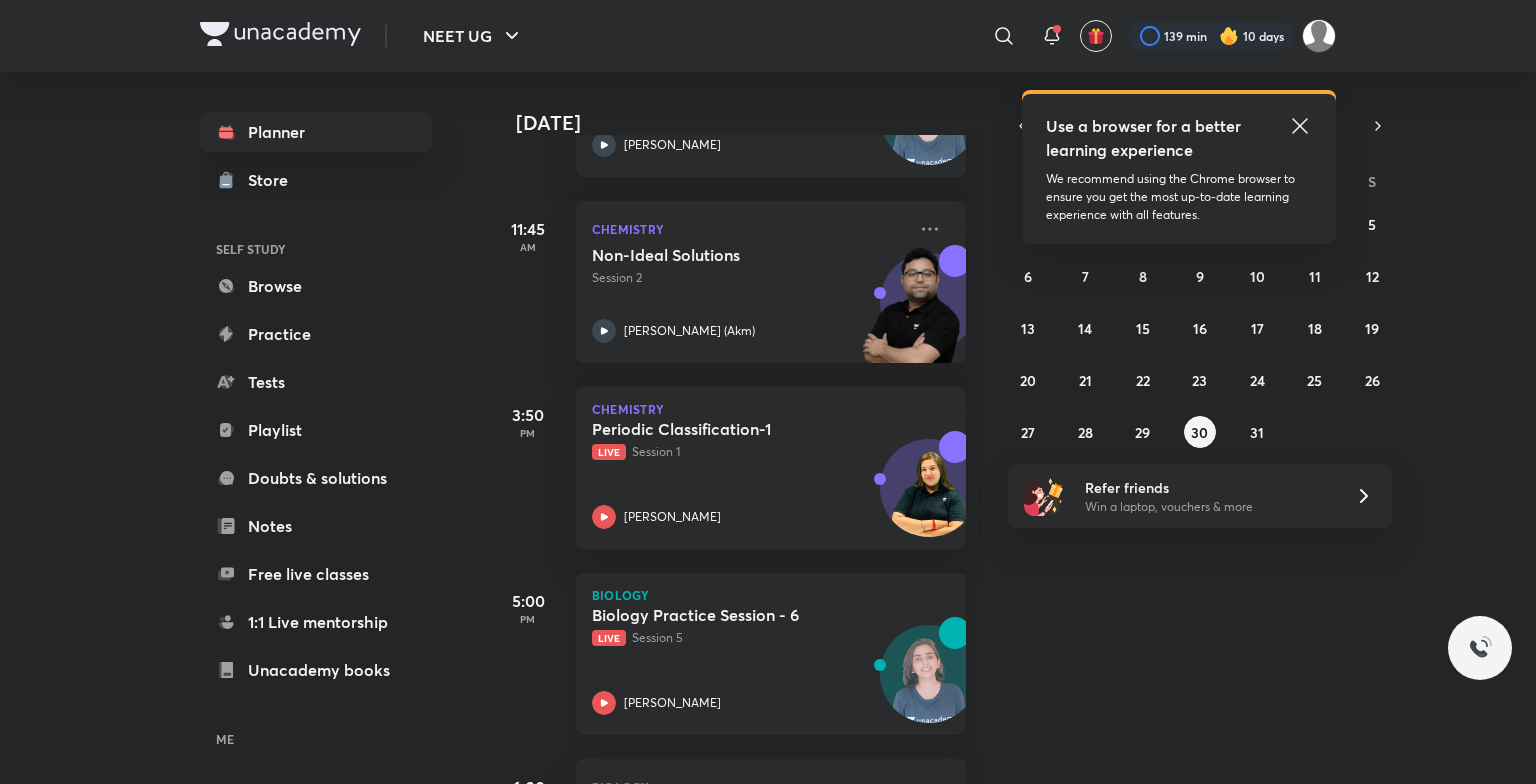 click on "Biology Practice Session - 6 Live Session 5 [PERSON_NAME]" at bounding box center (749, 660) 